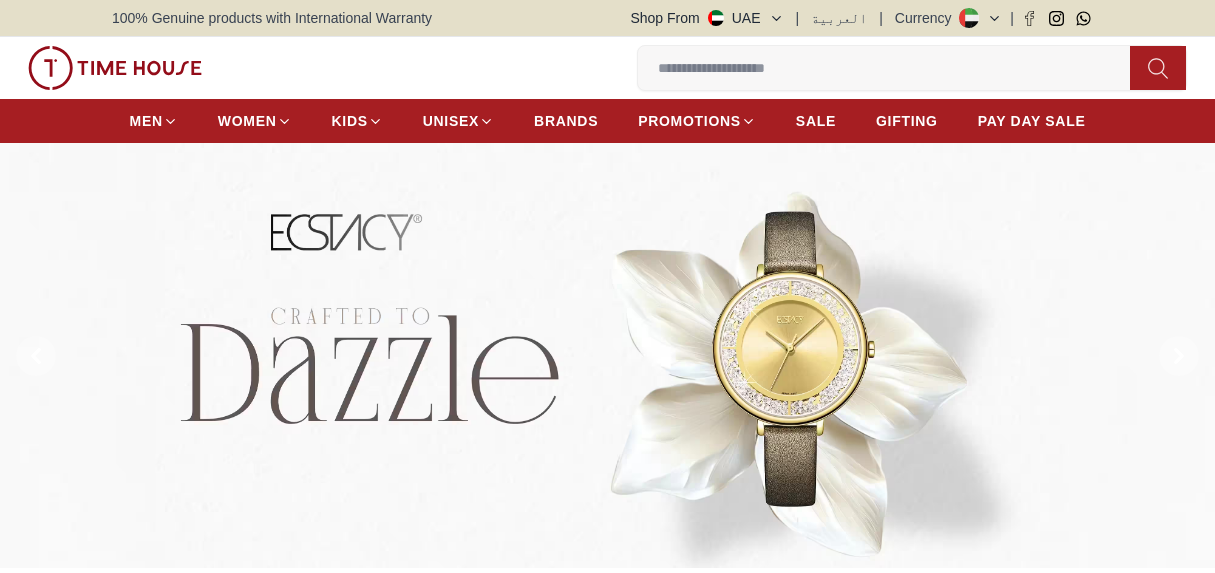 scroll, scrollTop: 0, scrollLeft: 0, axis: both 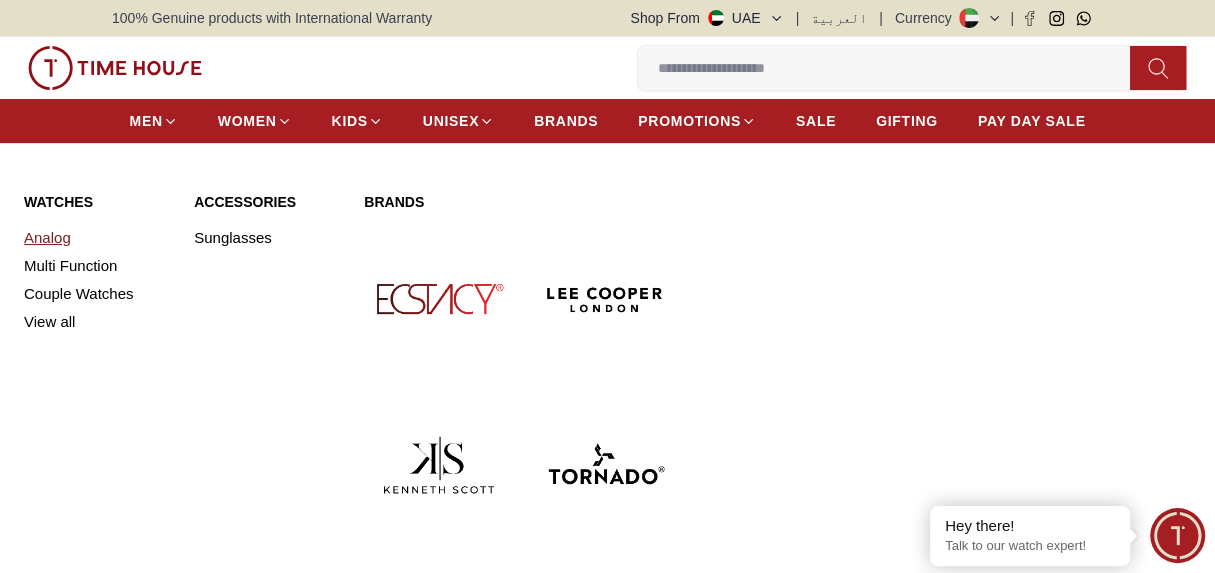 click on "Analog" at bounding box center [97, 238] 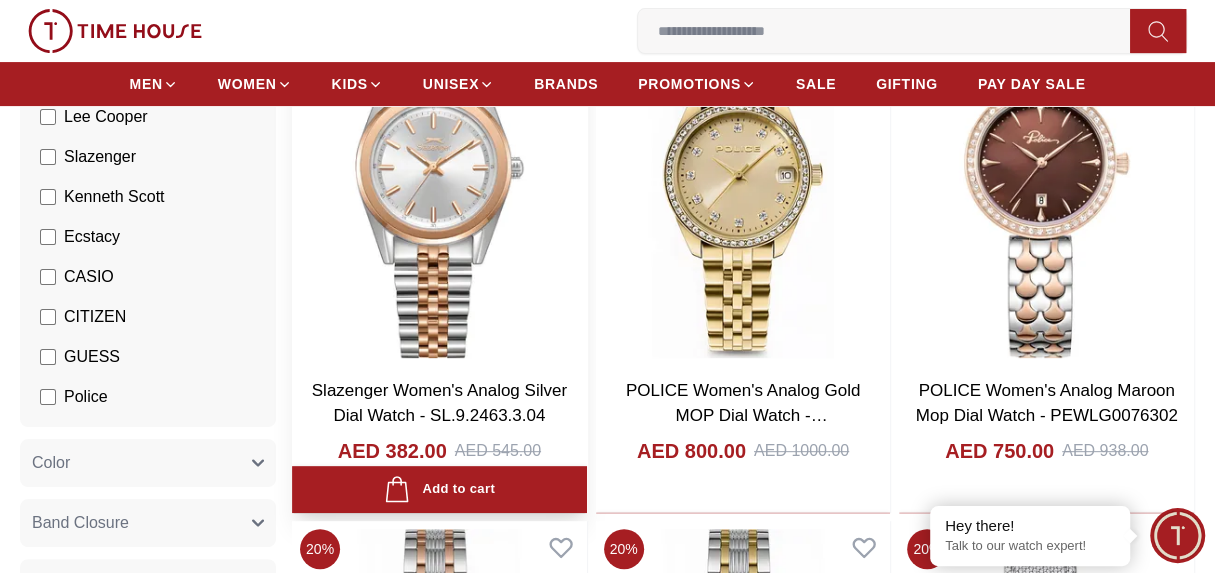 scroll, scrollTop: 99, scrollLeft: 0, axis: vertical 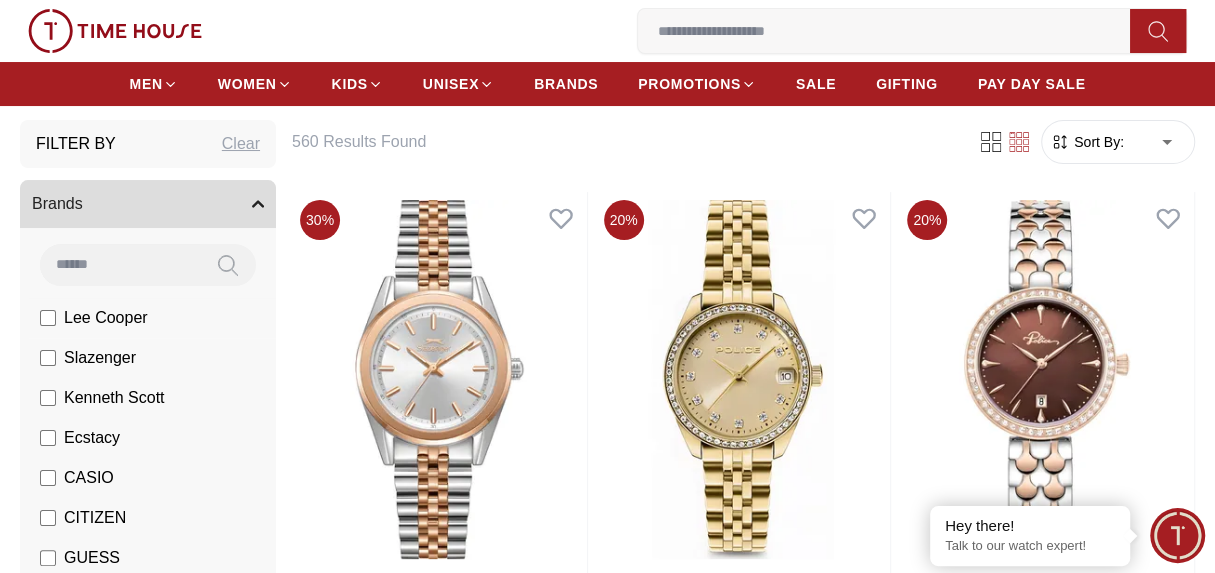 click on "Lee Cooper" at bounding box center (106, 318) 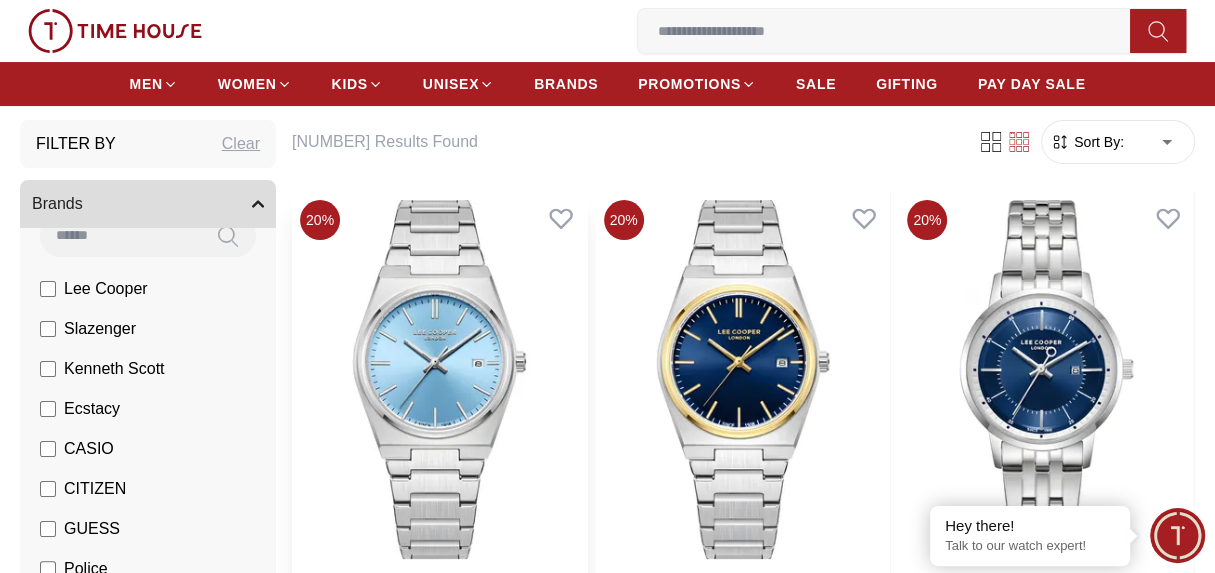scroll, scrollTop: 30, scrollLeft: 0, axis: vertical 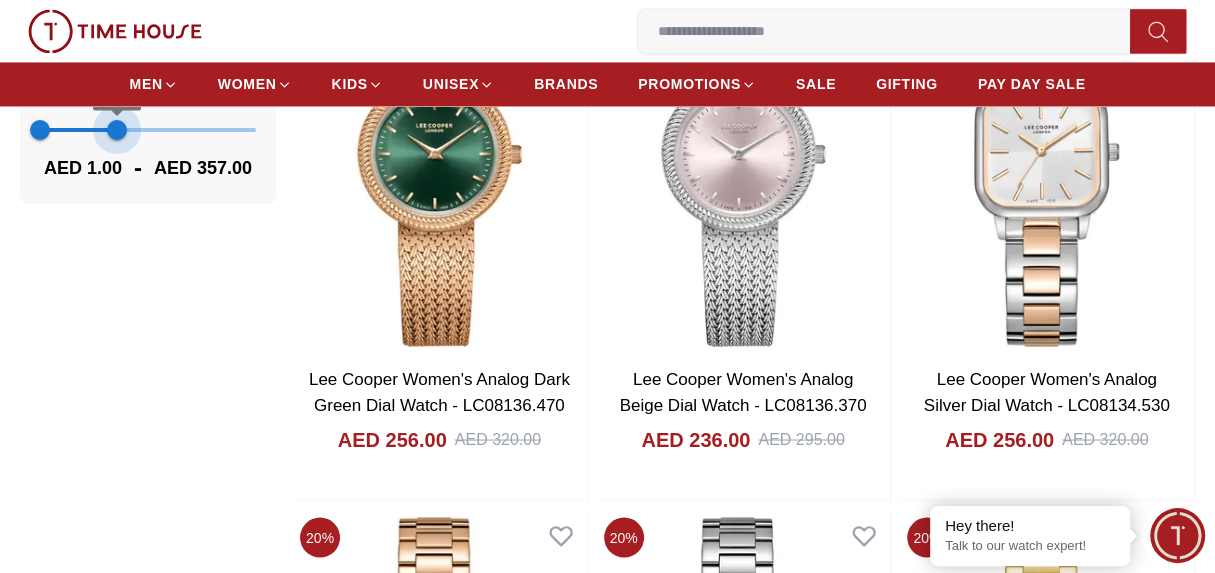 type on "***" 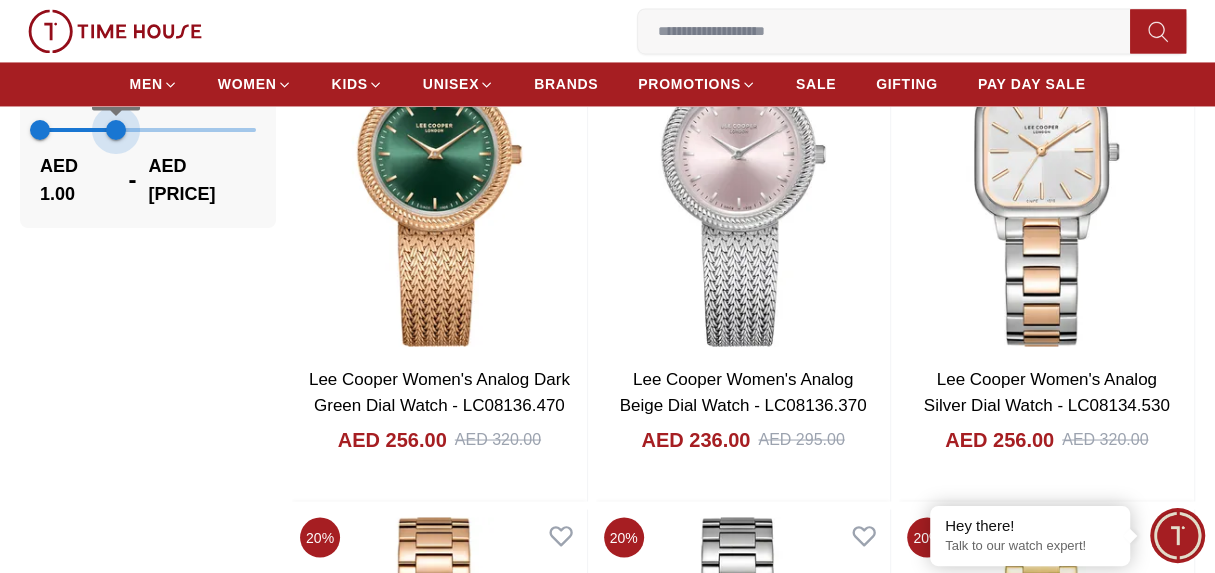 drag, startPoint x: 253, startPoint y: 128, endPoint x: 116, endPoint y: 127, distance: 137.00365 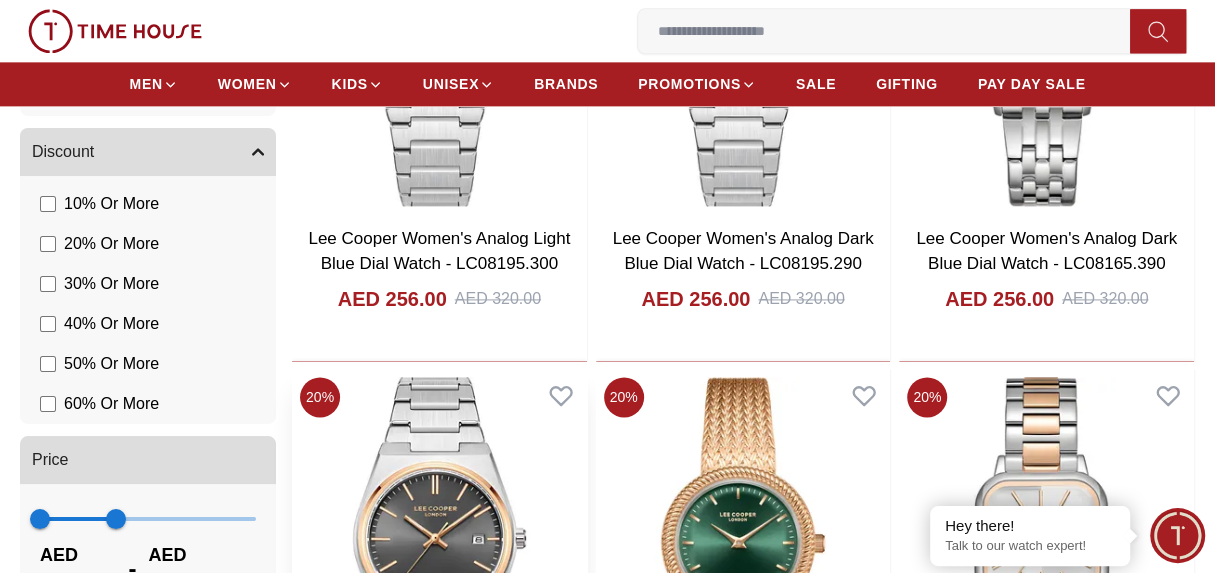 scroll, scrollTop: 1500, scrollLeft: 0, axis: vertical 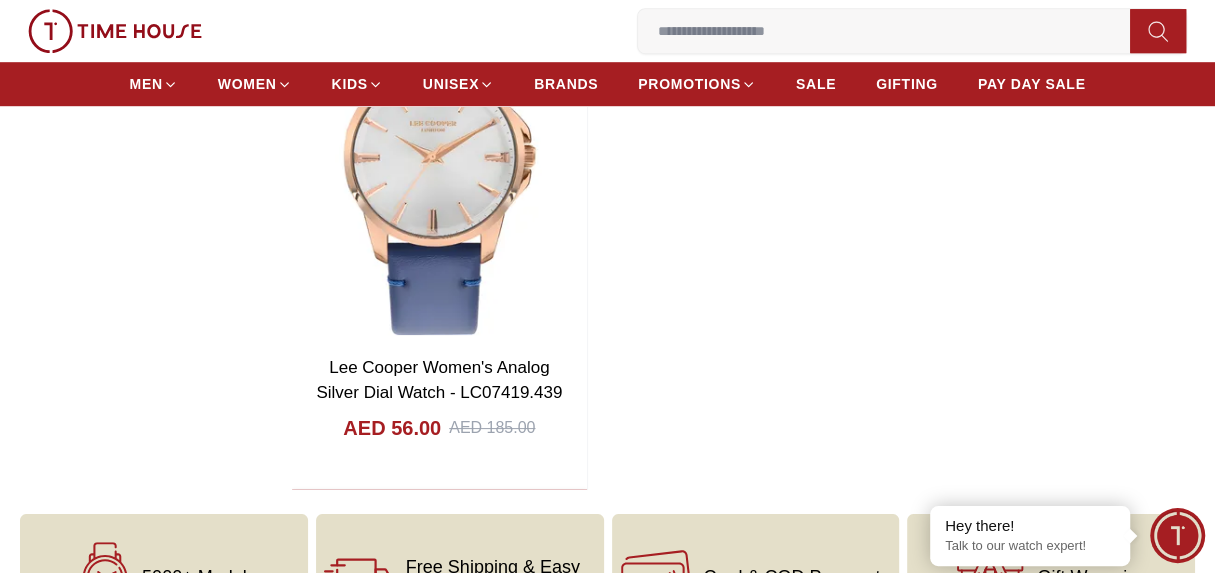 click at bounding box center (892, 31) 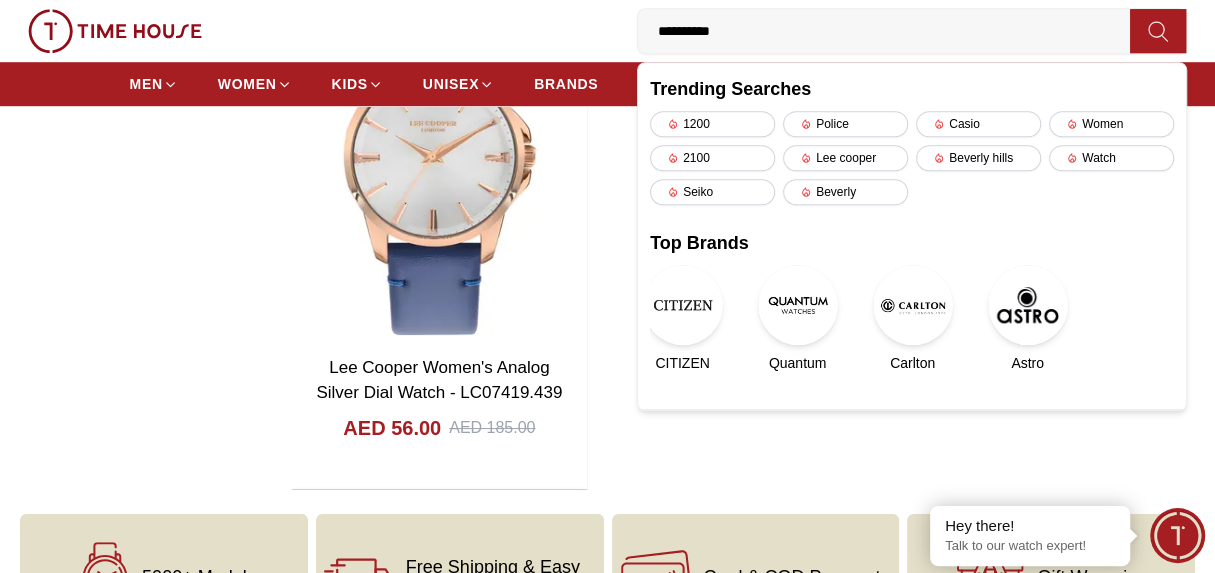 type on "**********" 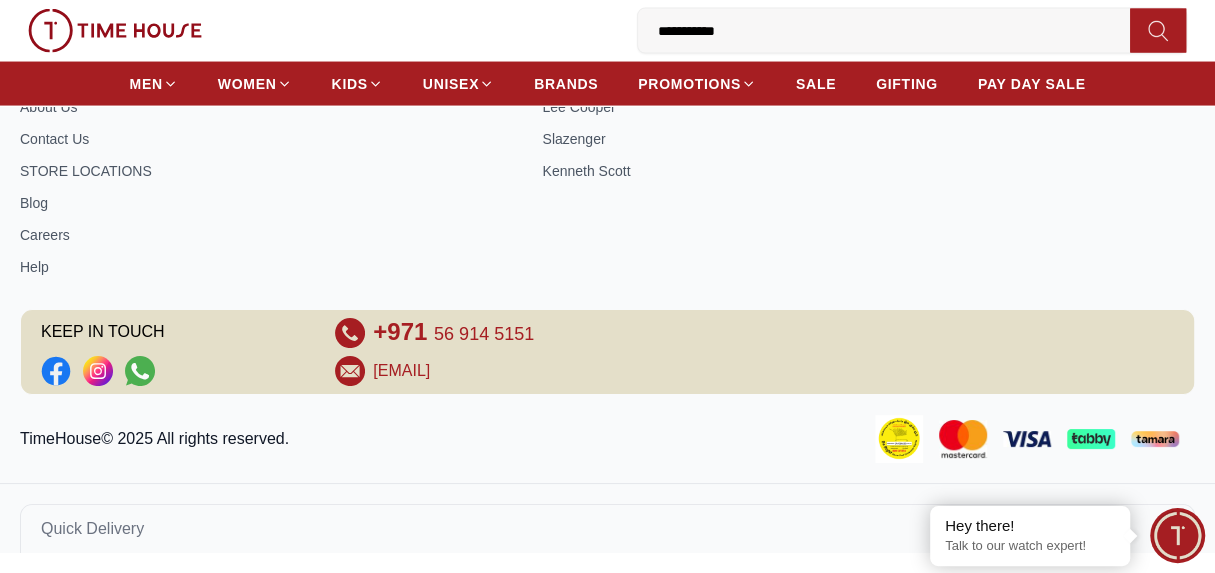 scroll, scrollTop: 0, scrollLeft: 0, axis: both 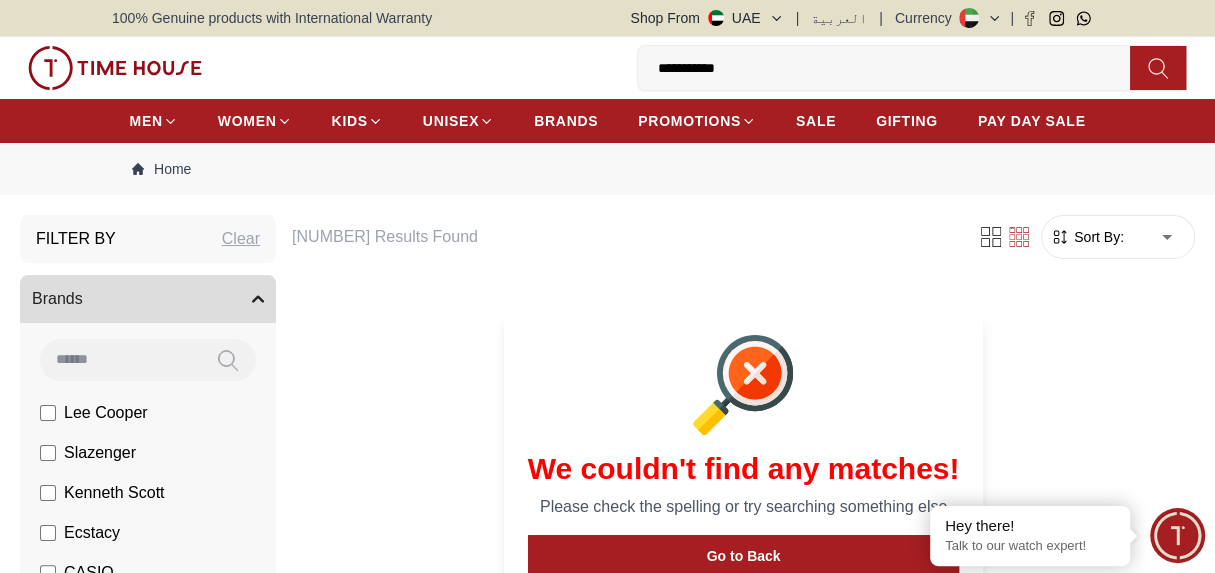 click on "Clear" at bounding box center (241, 239) 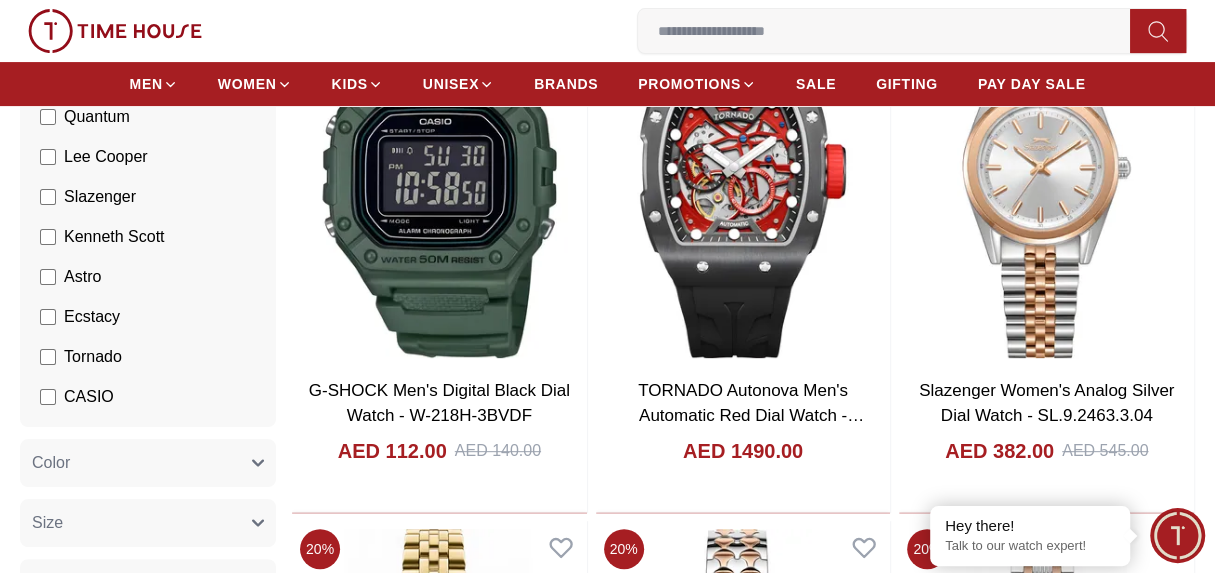 scroll, scrollTop: 300, scrollLeft: 0, axis: vertical 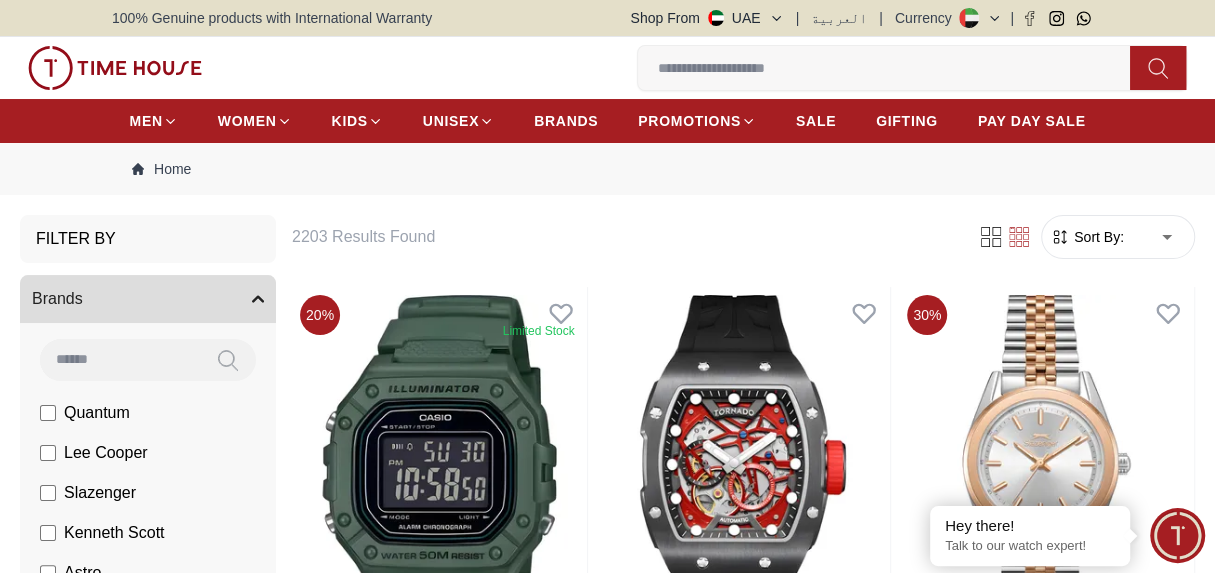click on "Filter By" at bounding box center [148, 239] 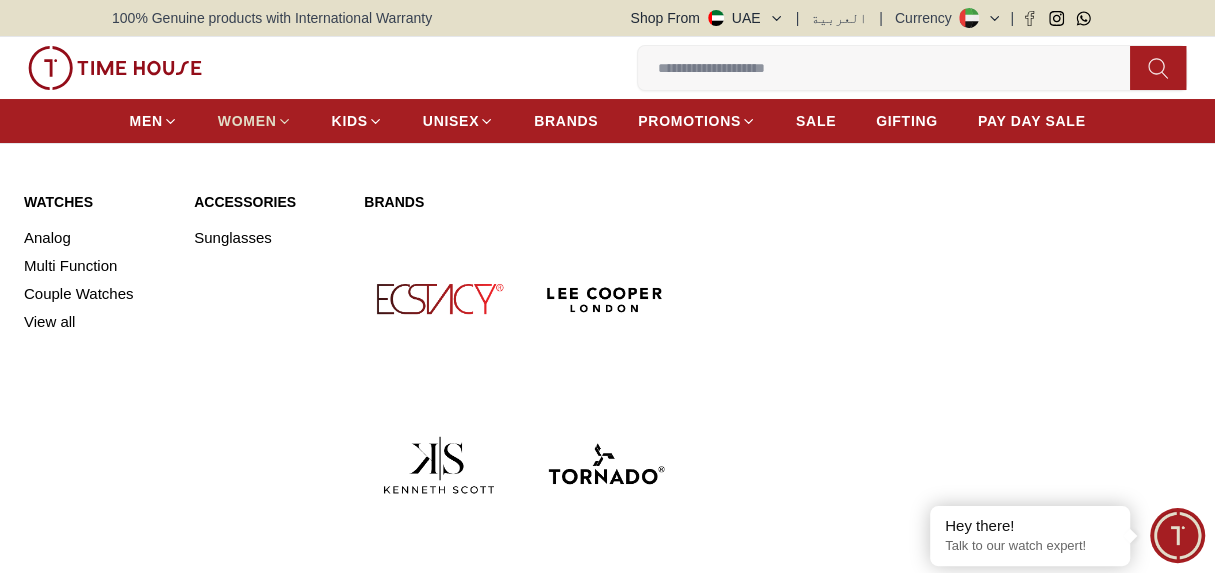 click on "WOMEN" at bounding box center (247, 121) 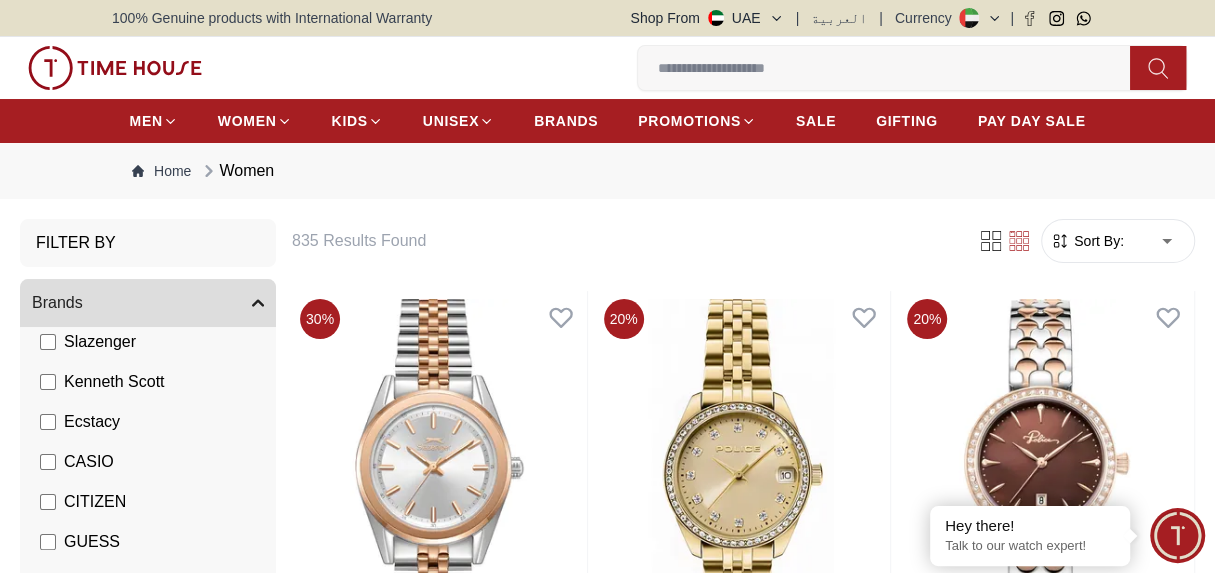 scroll, scrollTop: 270, scrollLeft: 0, axis: vertical 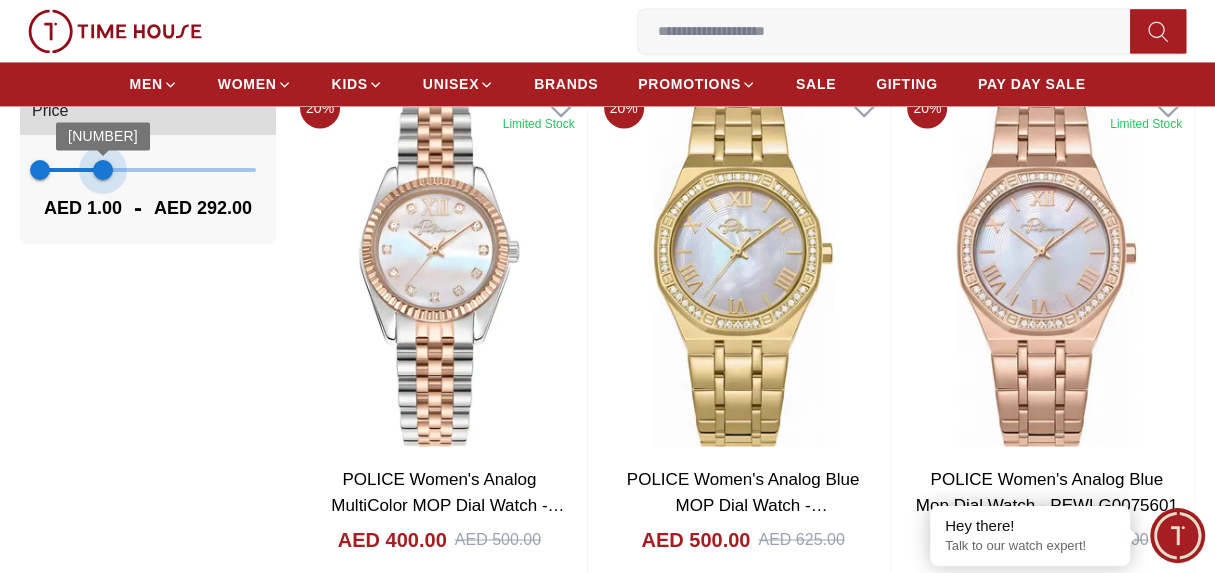 drag, startPoint x: 261, startPoint y: 169, endPoint x: 103, endPoint y: 168, distance: 158.00316 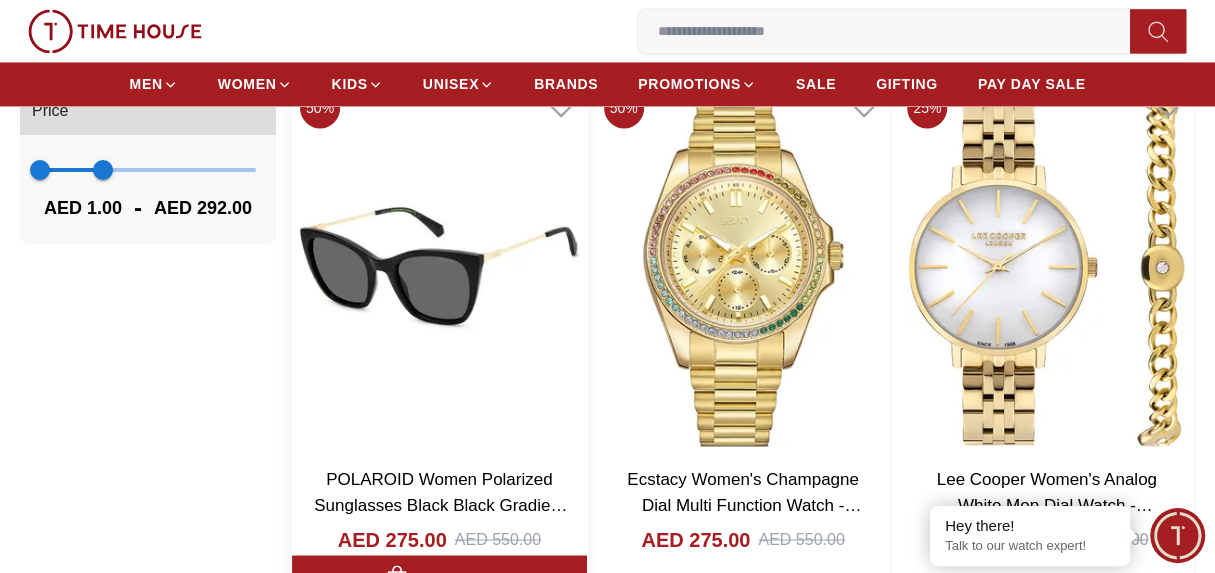 scroll, scrollTop: 69, scrollLeft: 0, axis: vertical 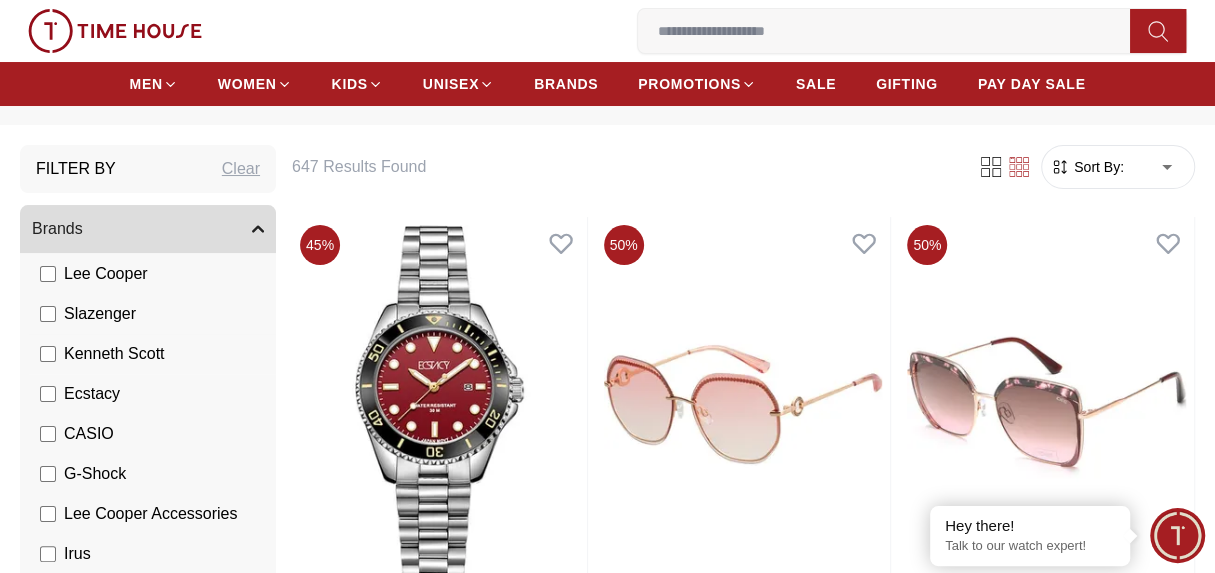 click on "Kenneth Scott" at bounding box center [102, 354] 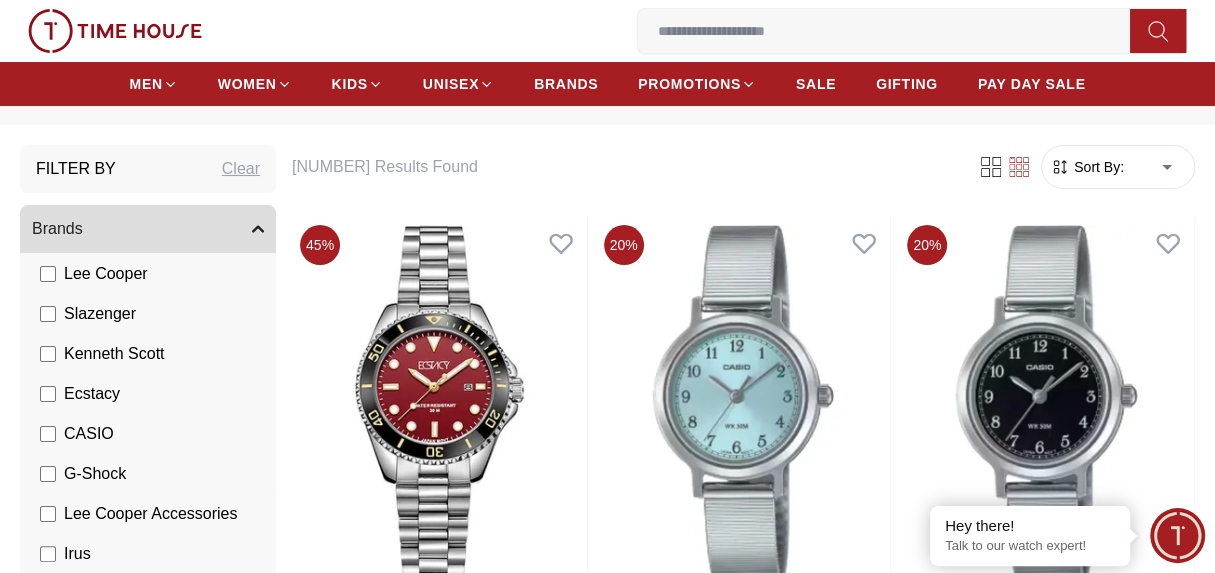 click on "Lee Cooper Accessories" at bounding box center (138, 514) 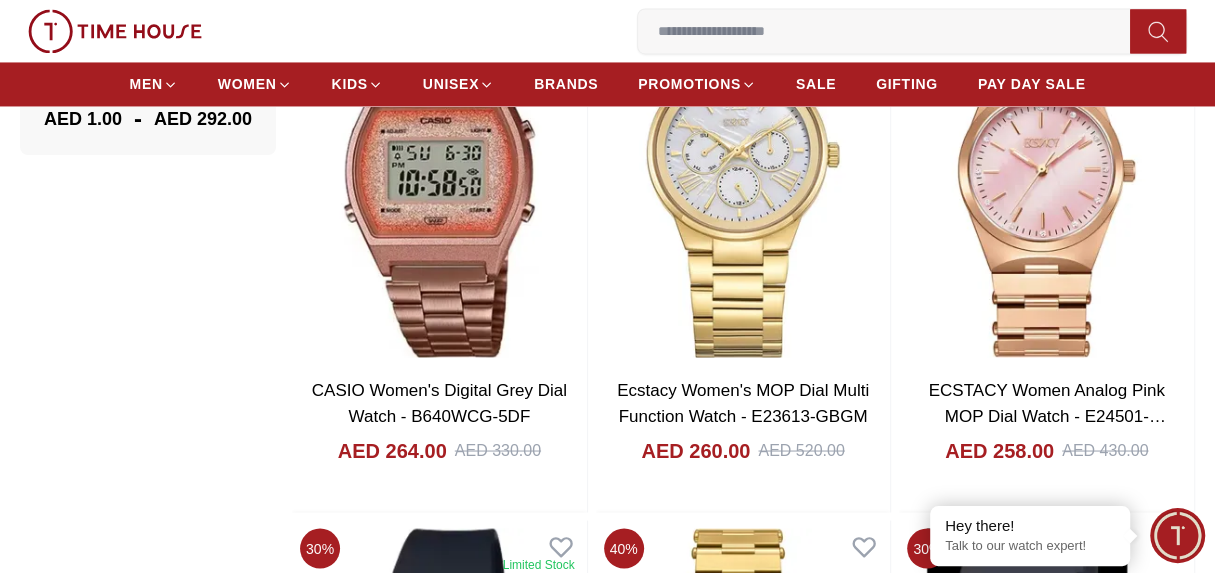 scroll, scrollTop: 1774, scrollLeft: 0, axis: vertical 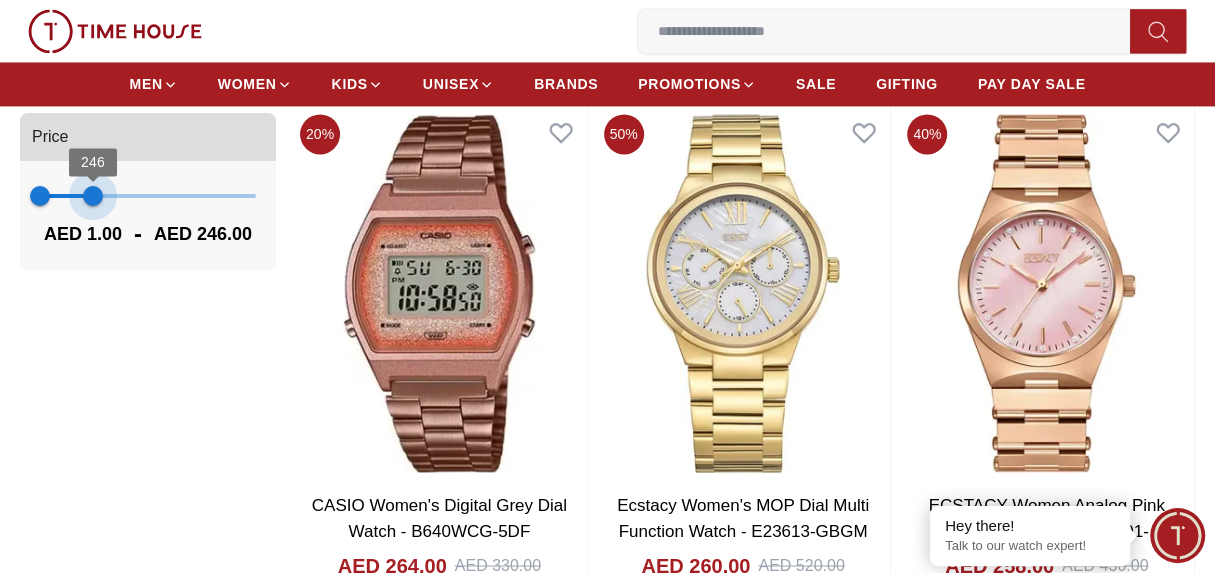 type on "***" 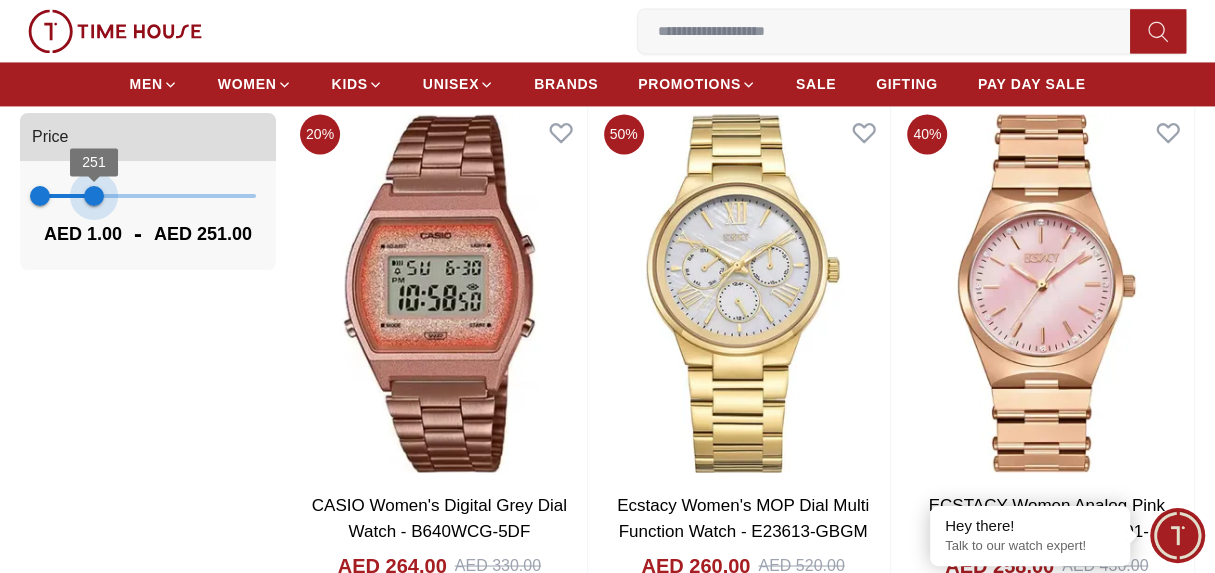 click on "251" at bounding box center (94, 196) 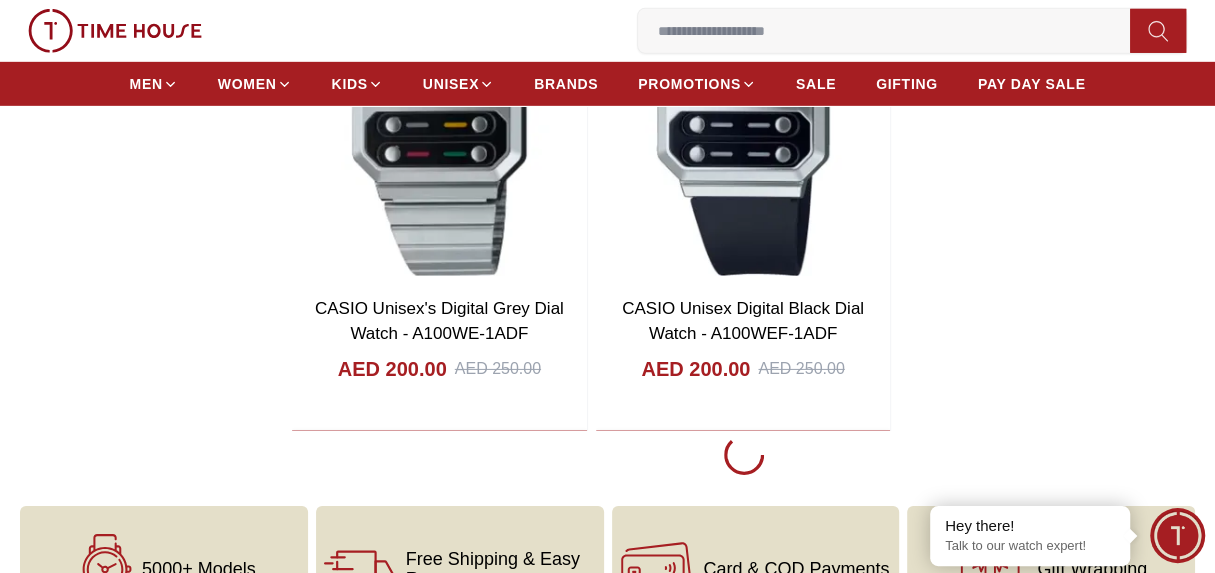 scroll, scrollTop: 3600, scrollLeft: 0, axis: vertical 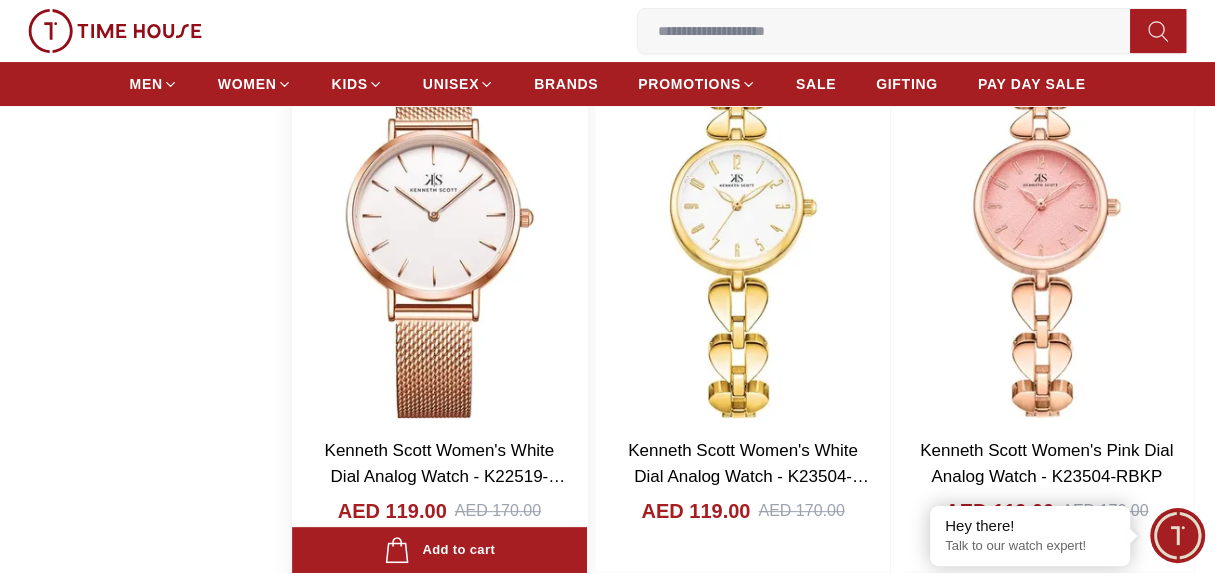click at bounding box center (439, 239) 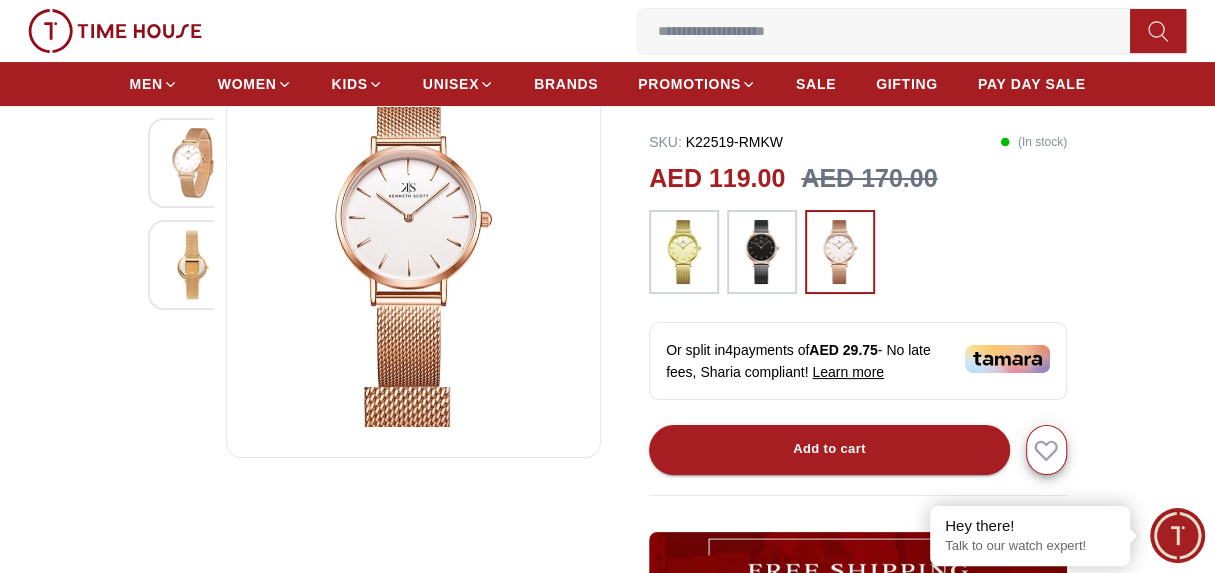 scroll, scrollTop: 99, scrollLeft: 0, axis: vertical 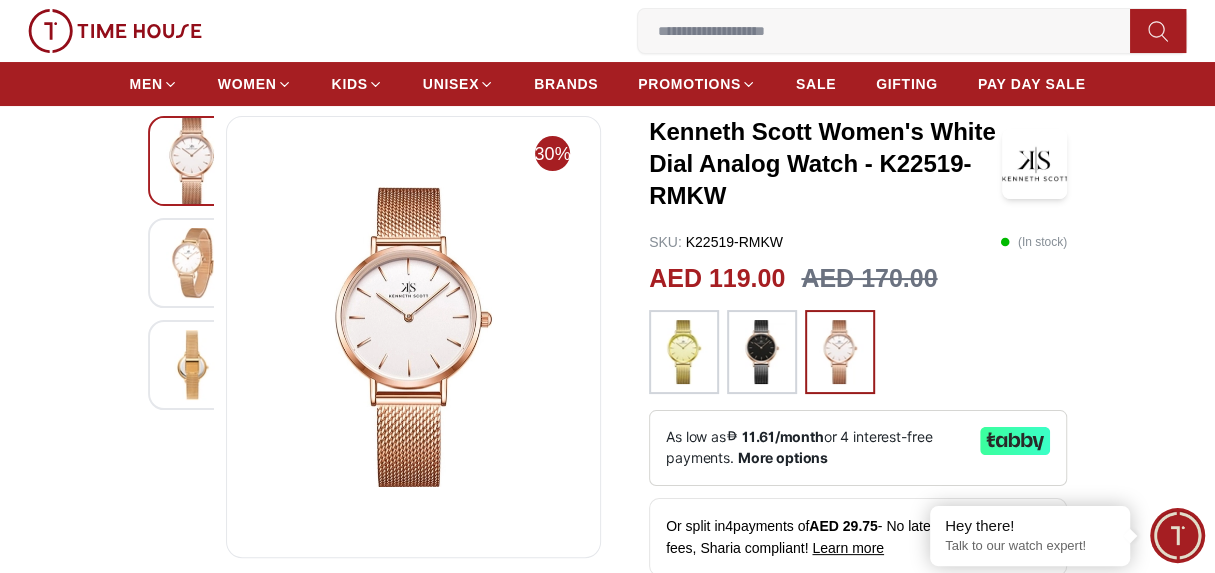 click at bounding box center [762, 352] 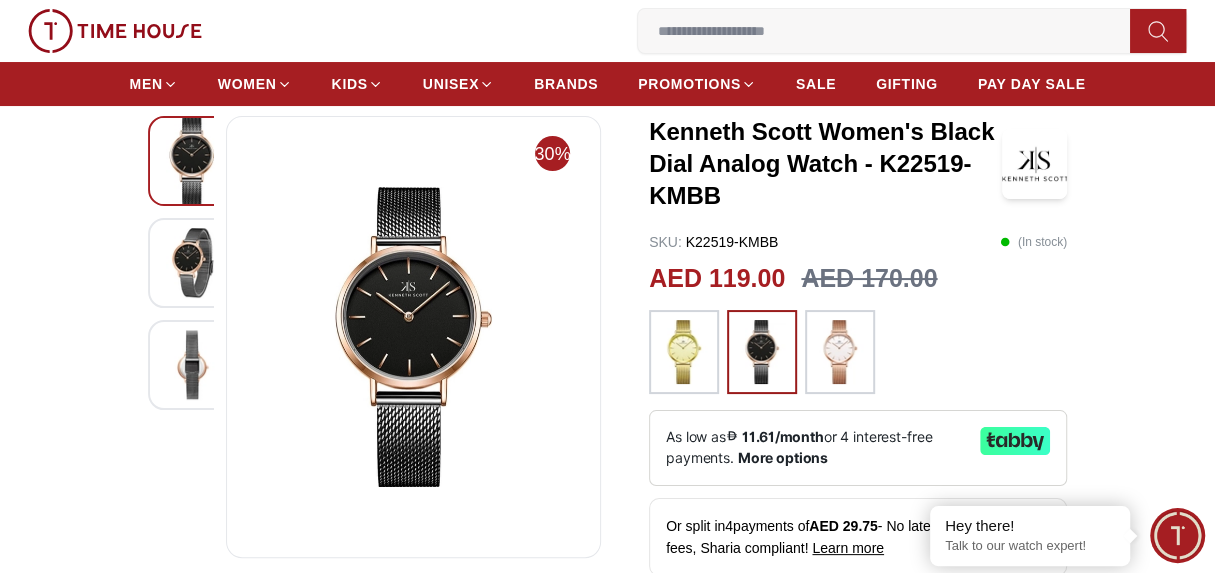 click at bounding box center (840, 352) 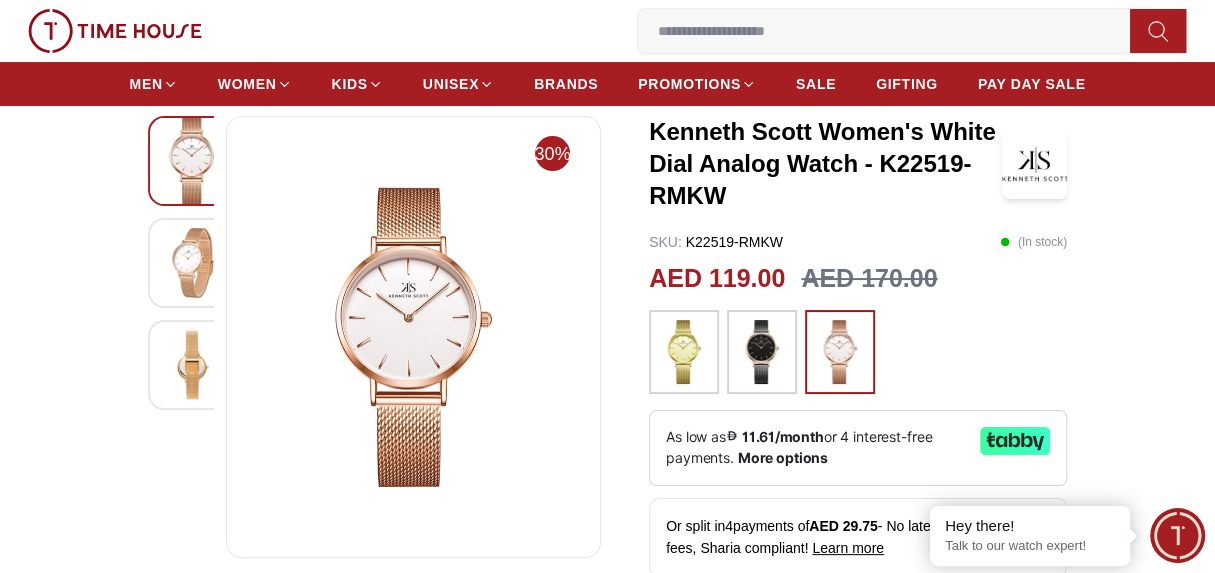 click at bounding box center (762, 352) 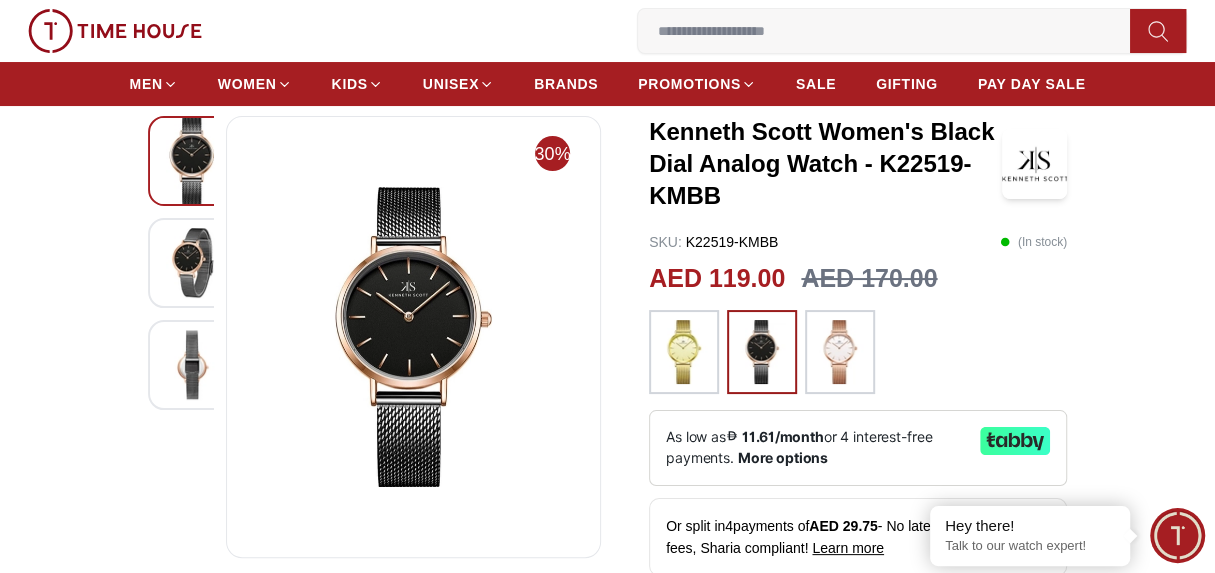 click at bounding box center [840, 352] 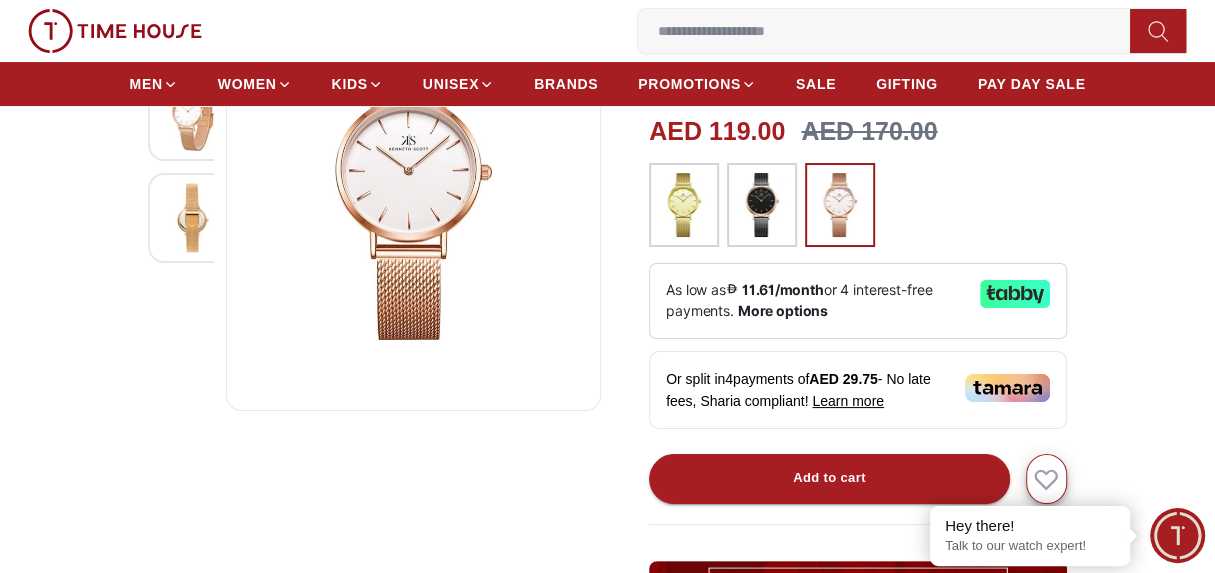 scroll, scrollTop: 200, scrollLeft: 0, axis: vertical 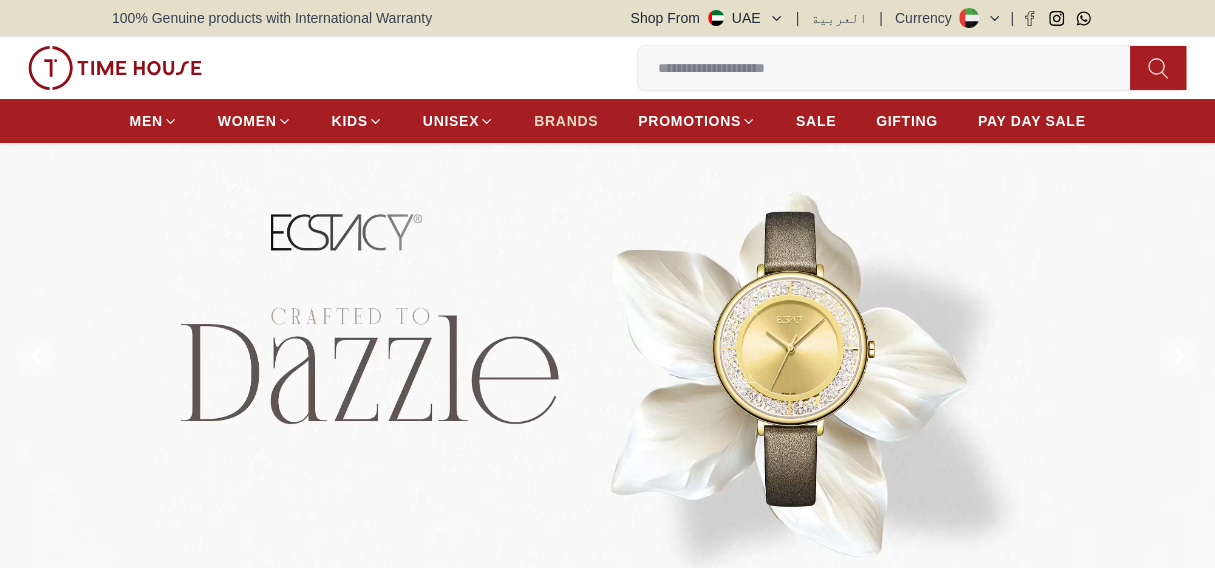 click on "BRANDS" at bounding box center (566, 121) 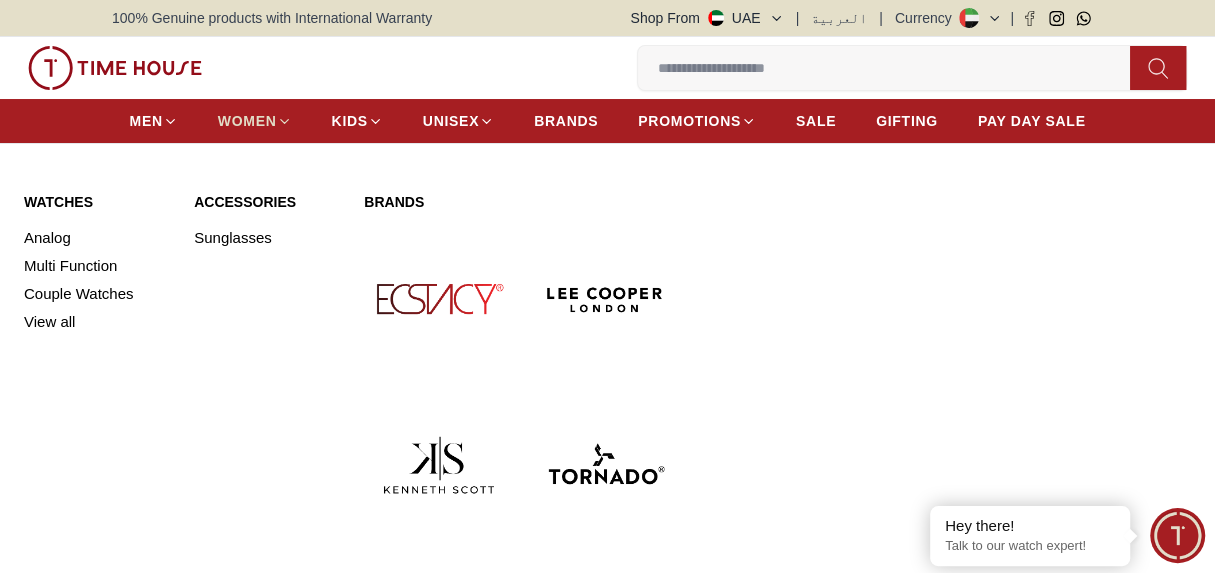 click on "WOMEN" at bounding box center (247, 121) 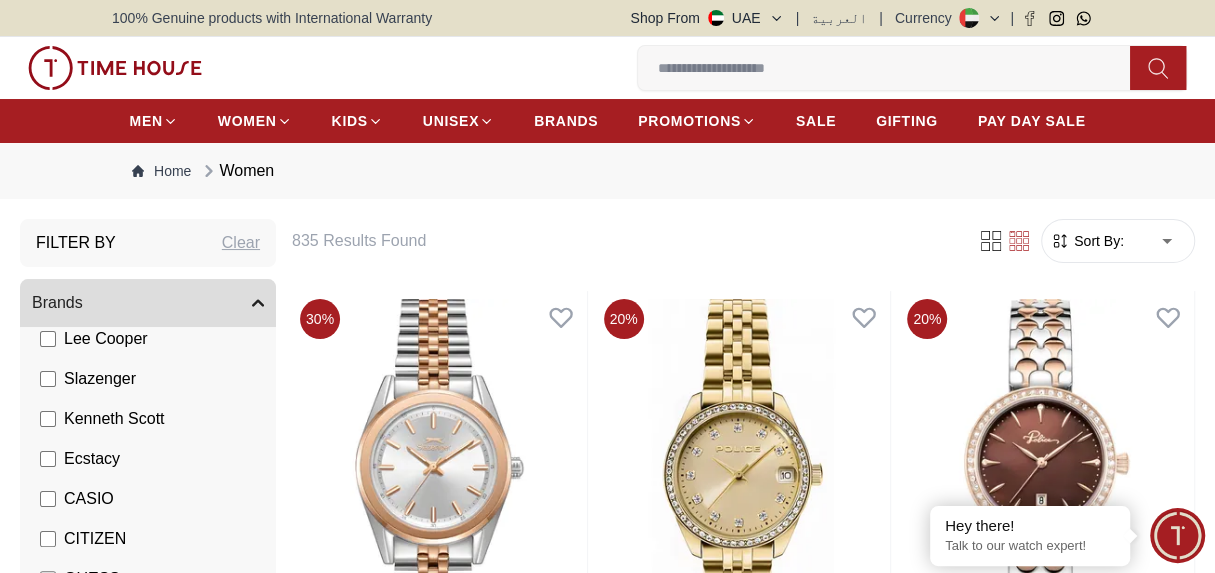 scroll, scrollTop: 79, scrollLeft: 0, axis: vertical 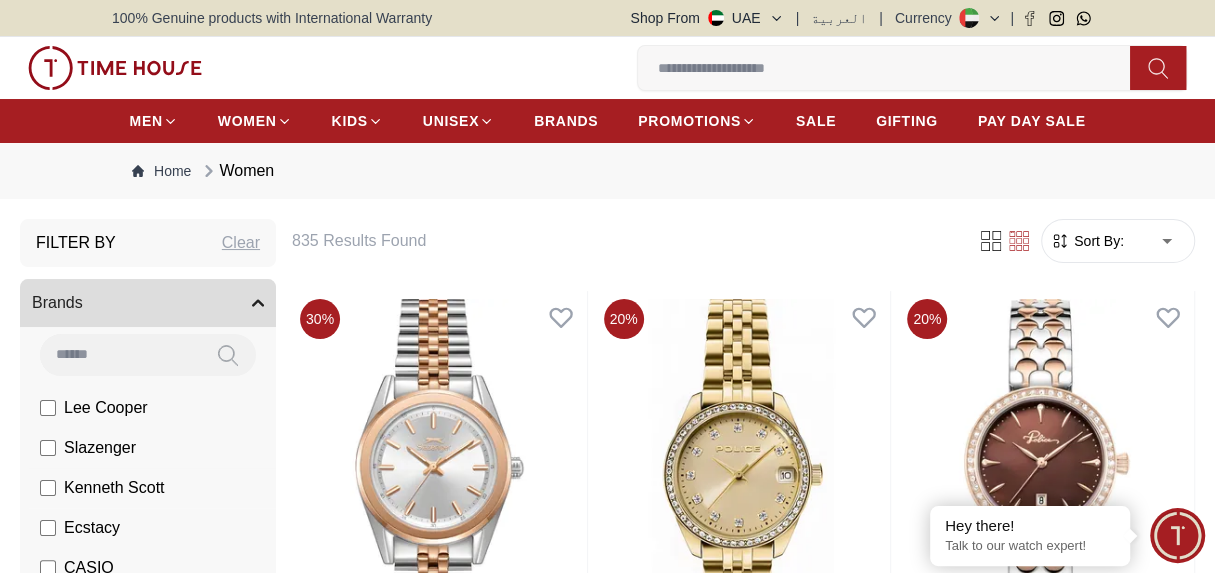 click on "Kenneth Scott" at bounding box center (114, 488) 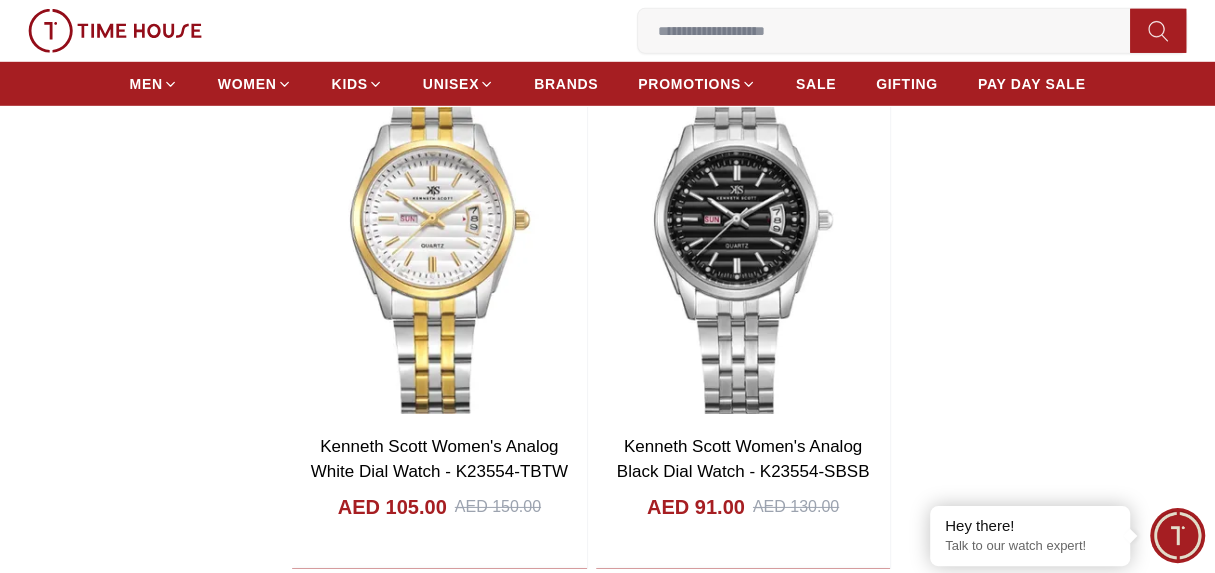 scroll, scrollTop: 3900, scrollLeft: 0, axis: vertical 